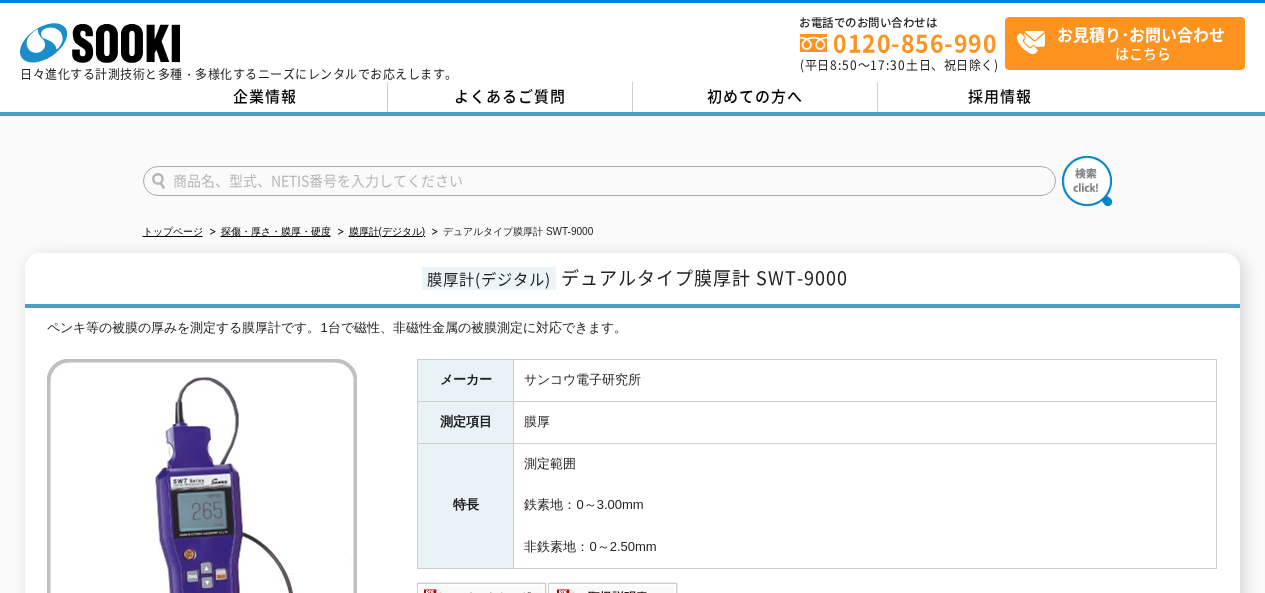 scroll, scrollTop: 0, scrollLeft: 0, axis: both 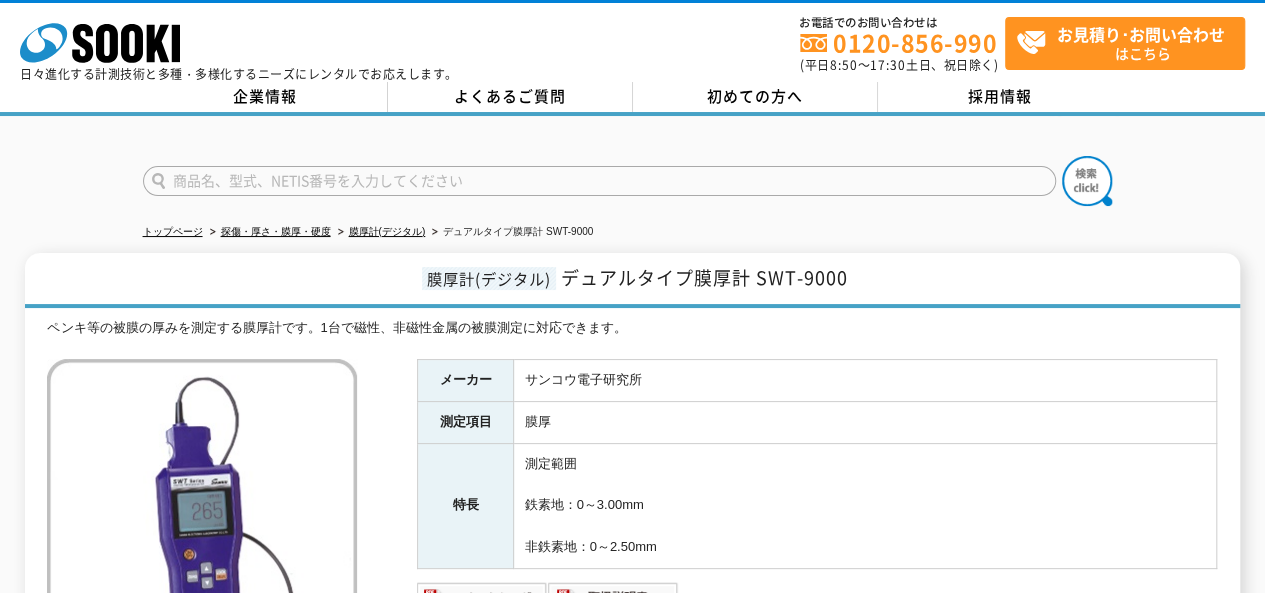 click at bounding box center (599, 181) 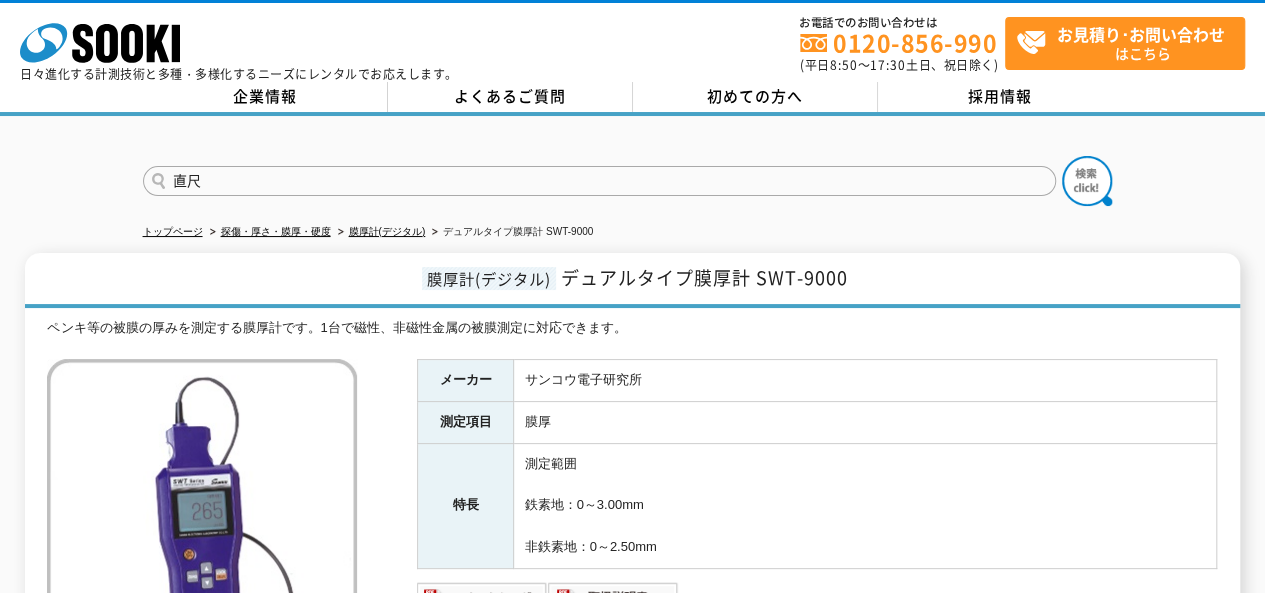 type on "直尺" 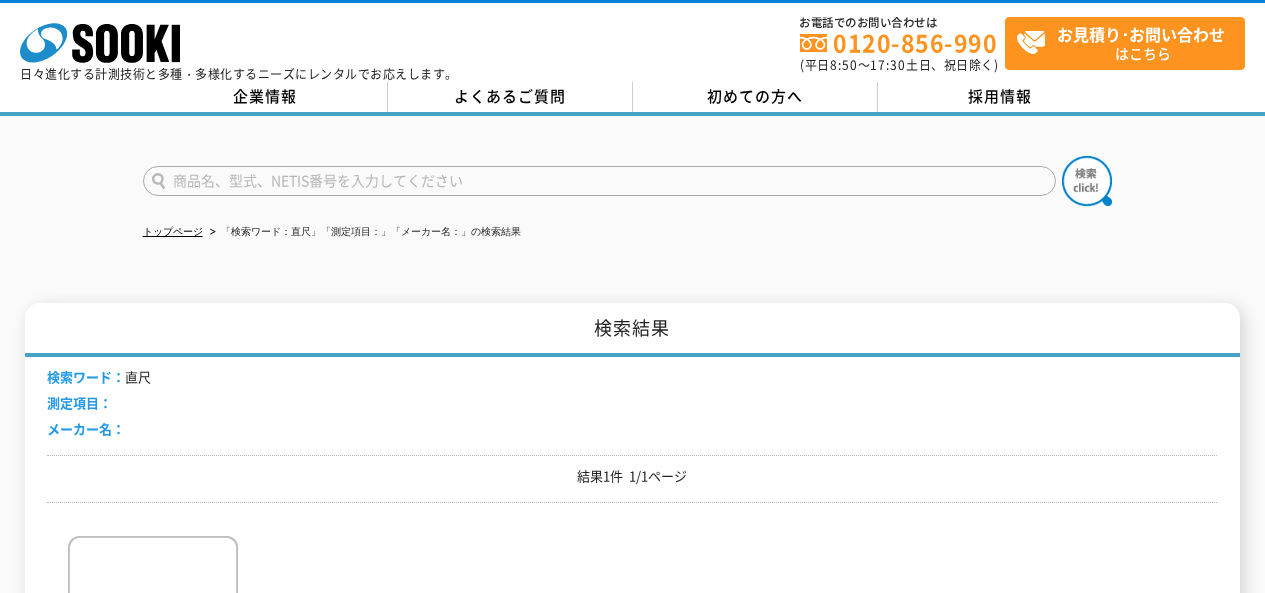 scroll, scrollTop: 0, scrollLeft: 0, axis: both 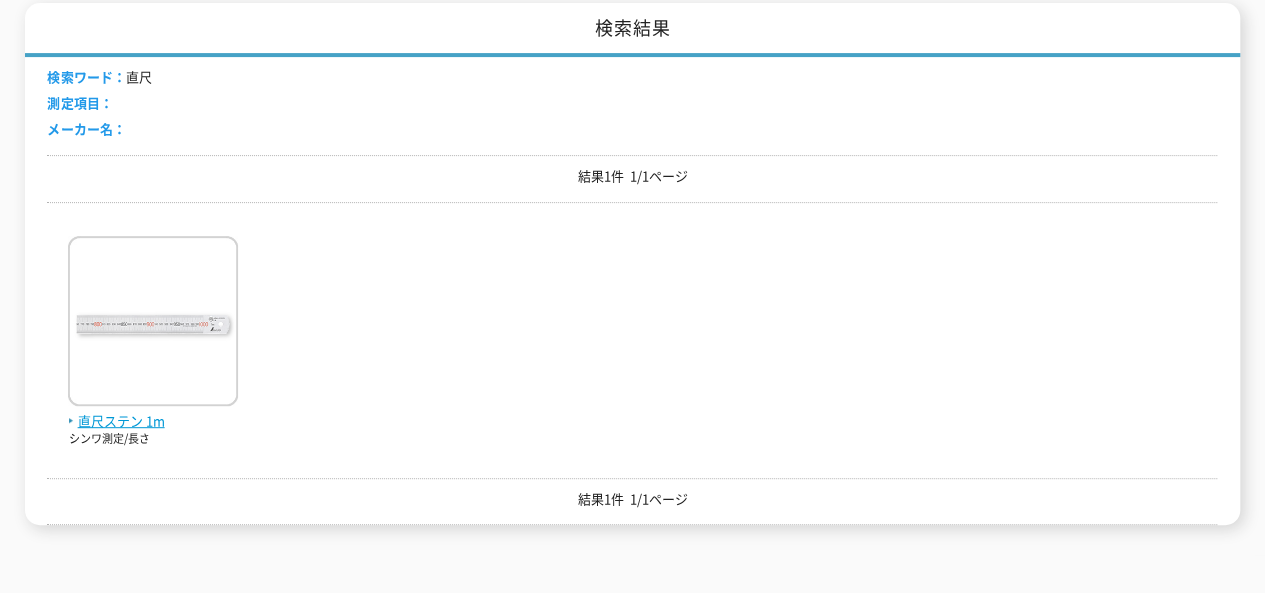 click at bounding box center [153, 323] 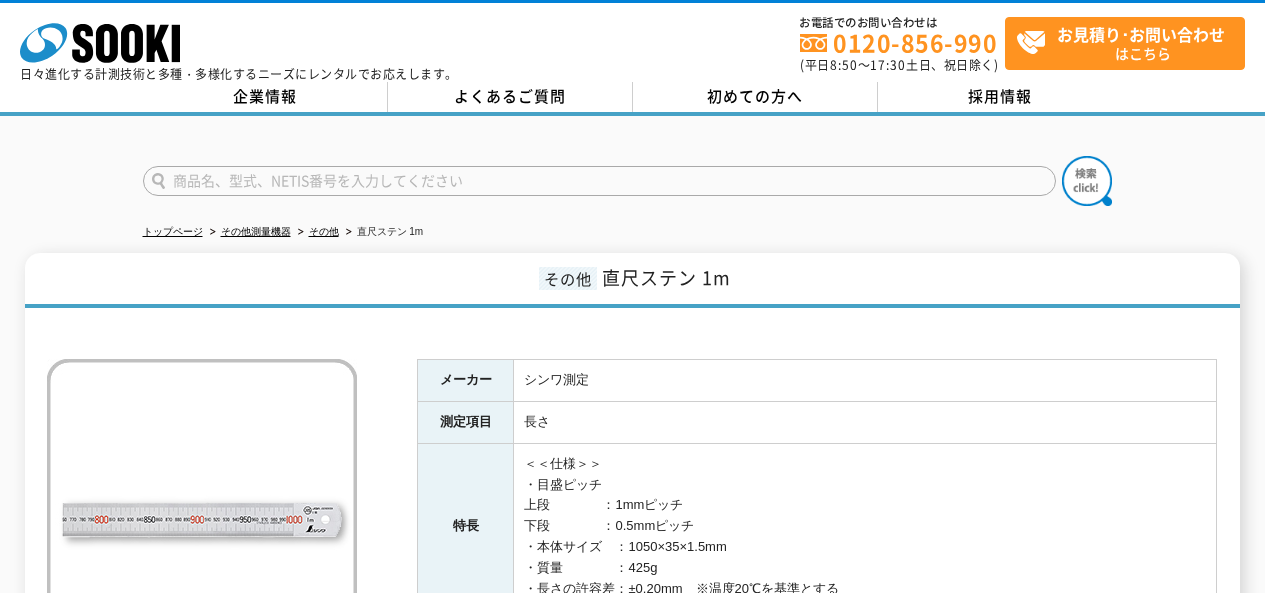 scroll, scrollTop: 0, scrollLeft: 0, axis: both 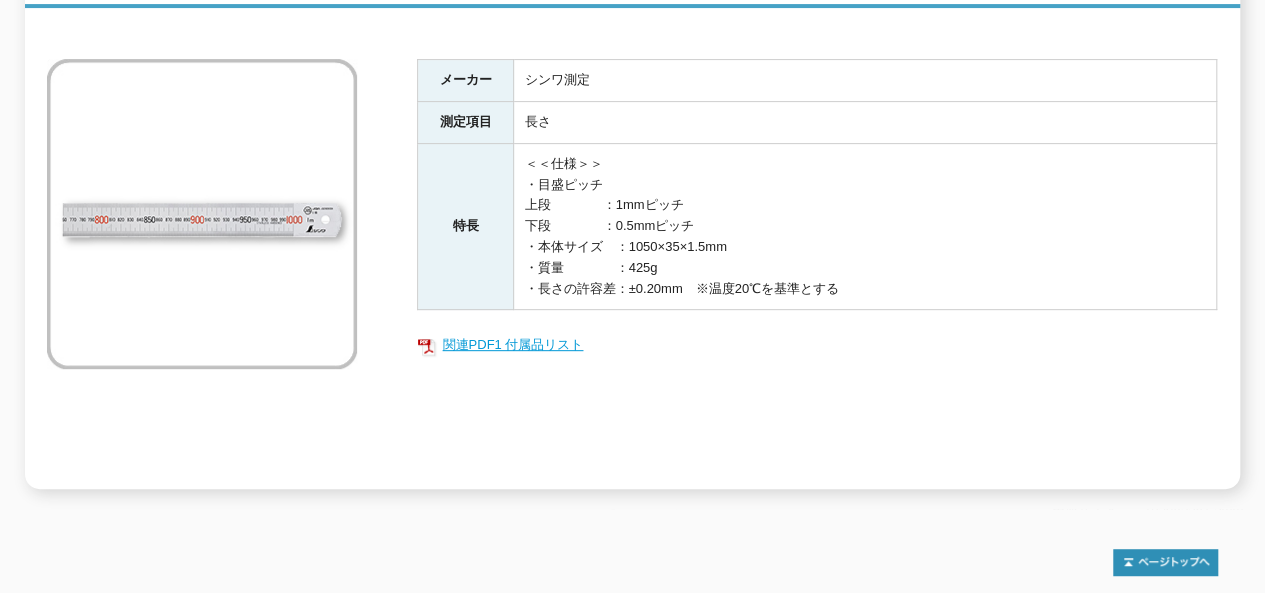 click on "関連PDF1 付属品リスト" at bounding box center [817, 345] 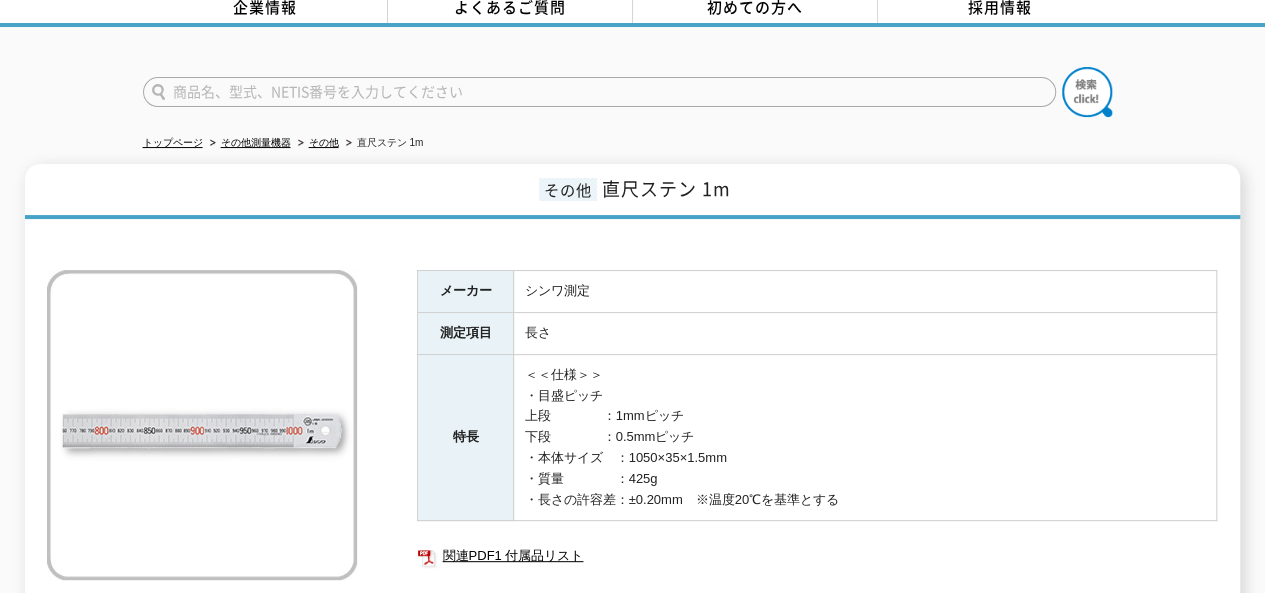 scroll, scrollTop: 0, scrollLeft: 0, axis: both 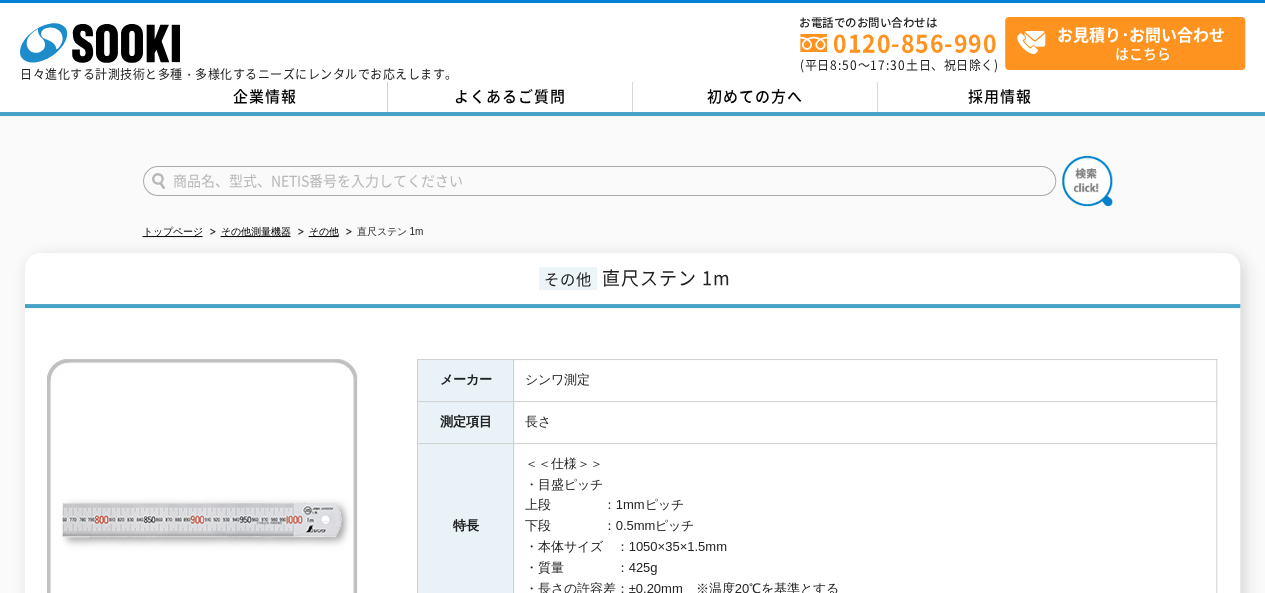 click at bounding box center (599, 181) 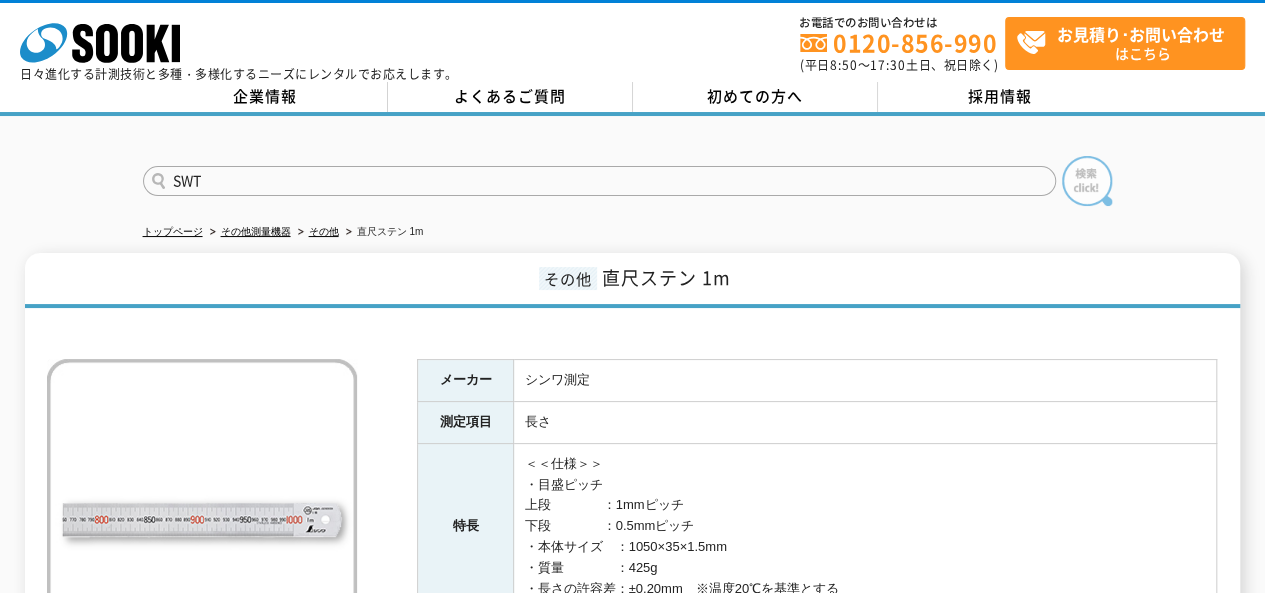 type on "SWT" 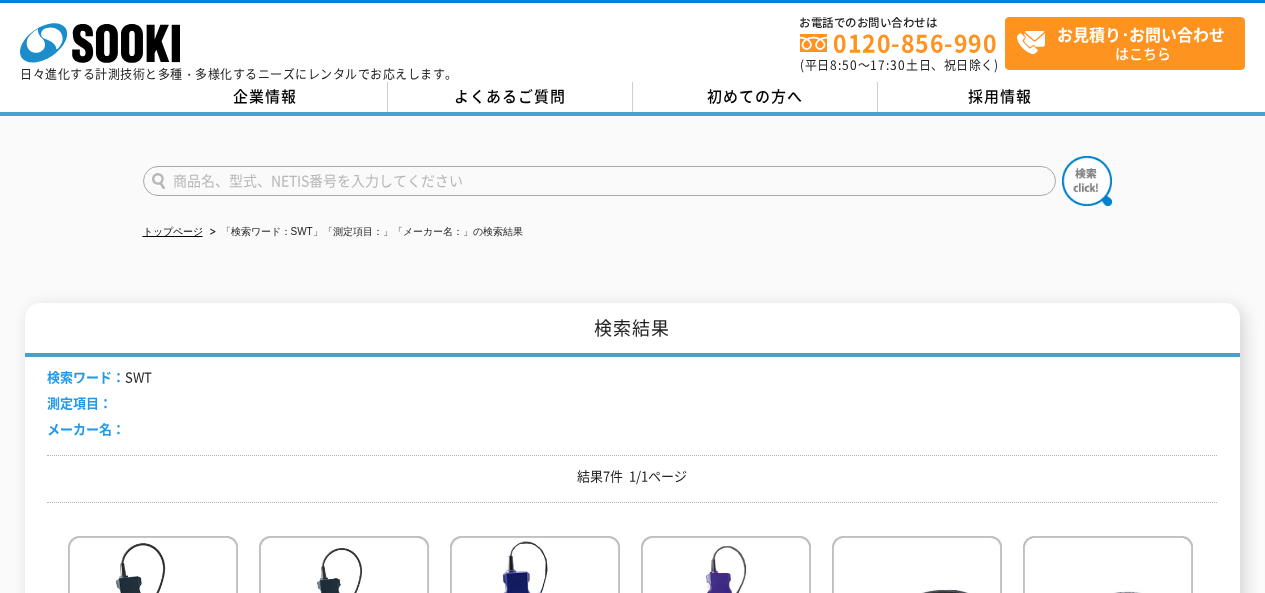 scroll, scrollTop: 0, scrollLeft: 0, axis: both 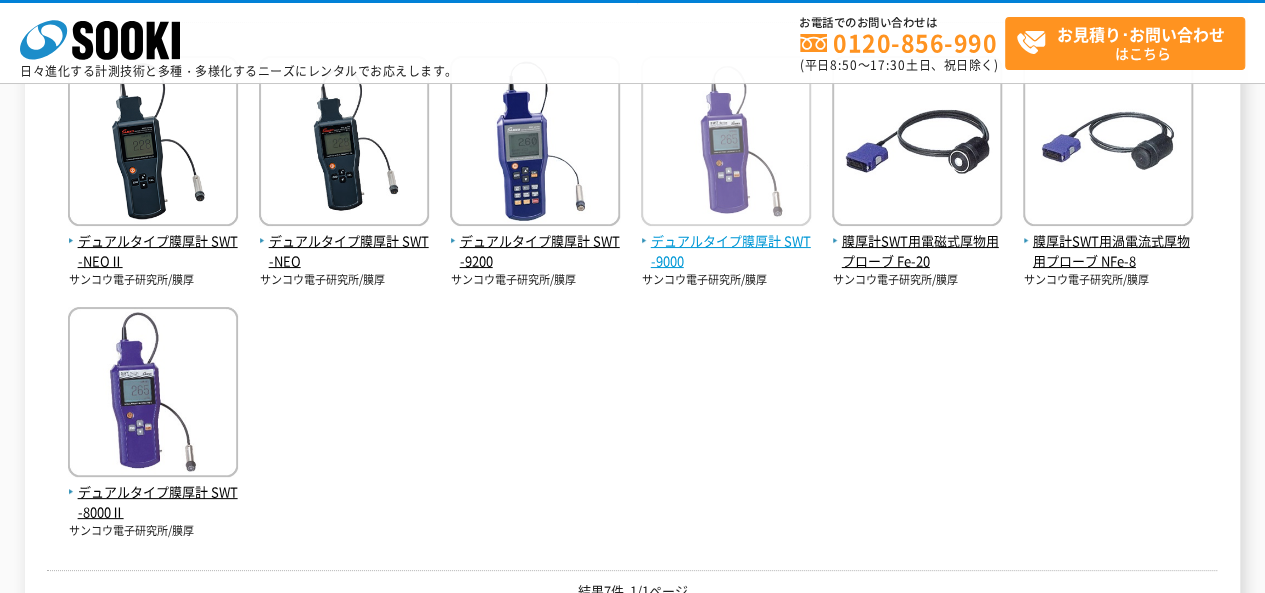 click on "デュアルタイプ膜厚計 SWT-9000" at bounding box center [726, 252] 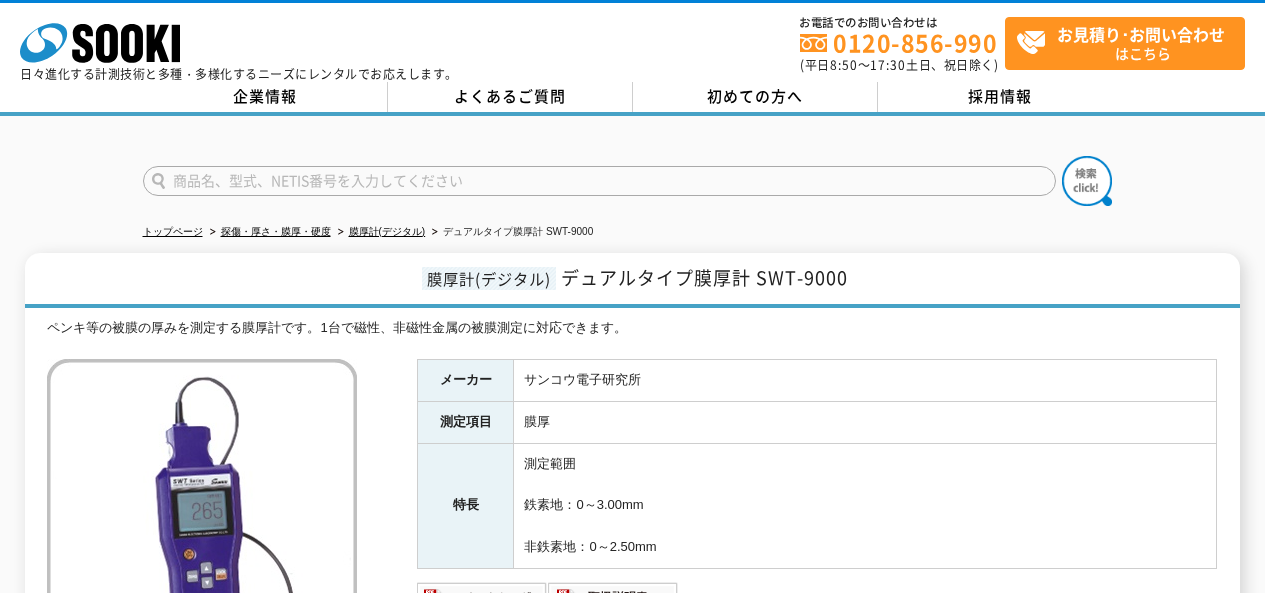 scroll, scrollTop: 0, scrollLeft: 0, axis: both 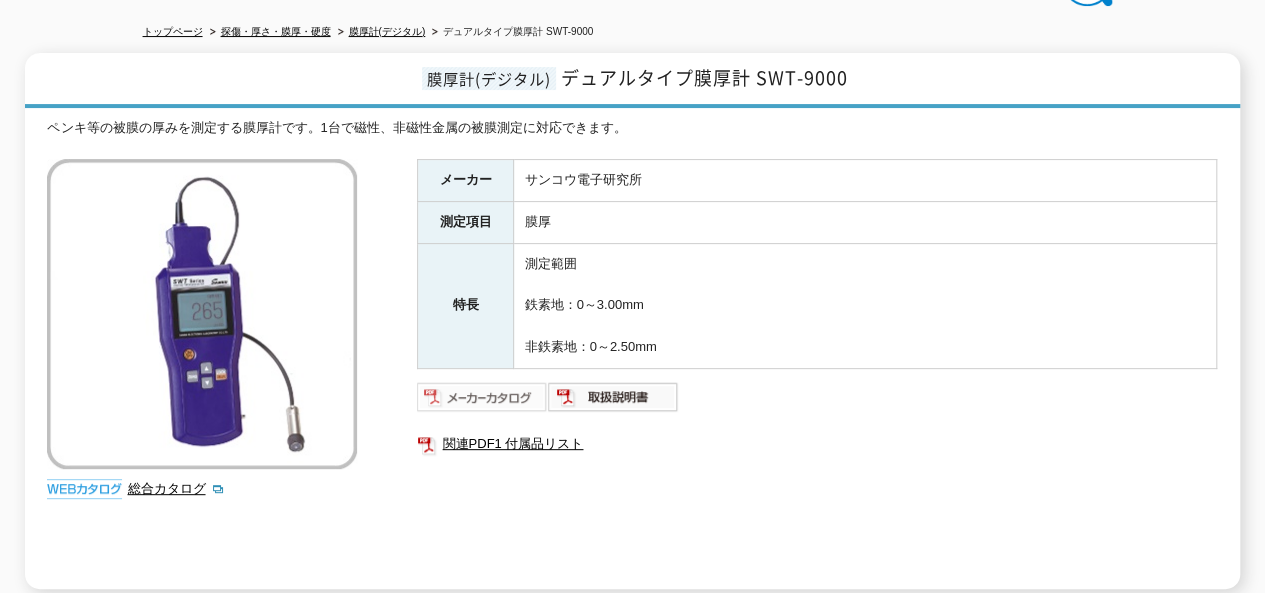 click at bounding box center (482, 397) 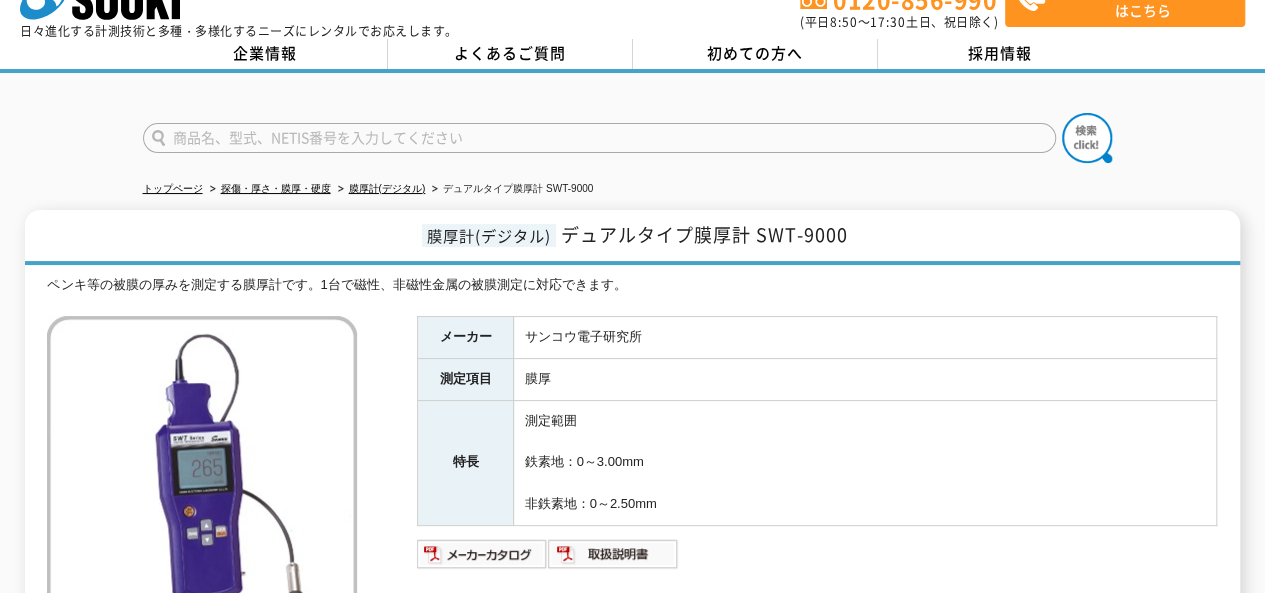 scroll, scrollTop: 0, scrollLeft: 0, axis: both 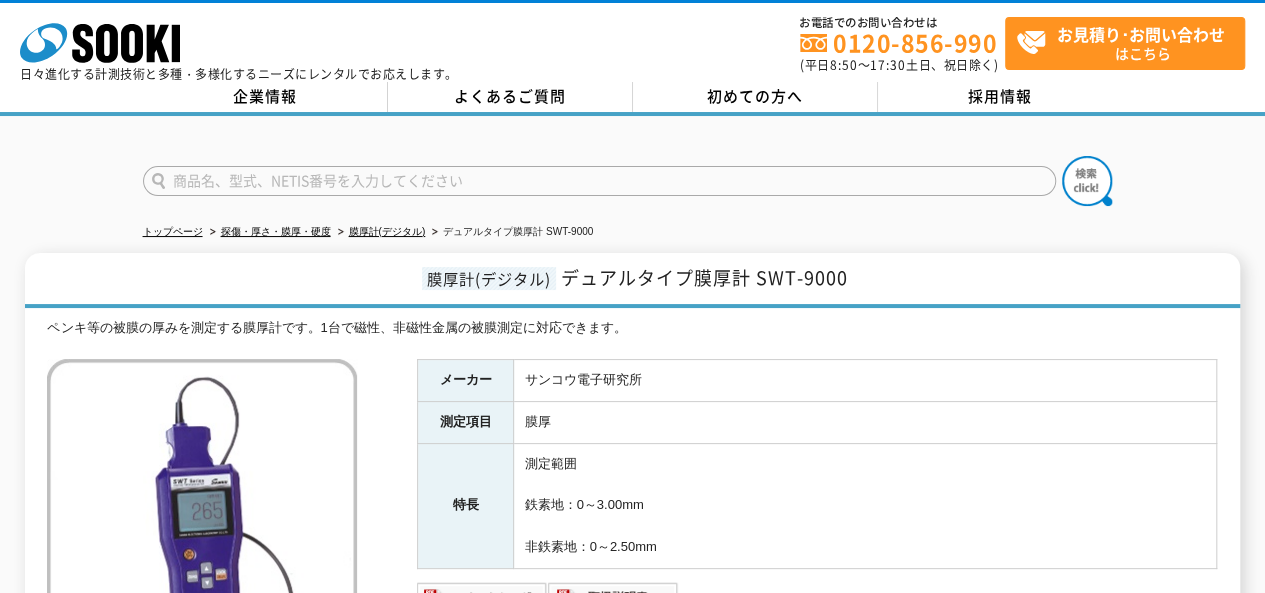 click at bounding box center (599, 181) 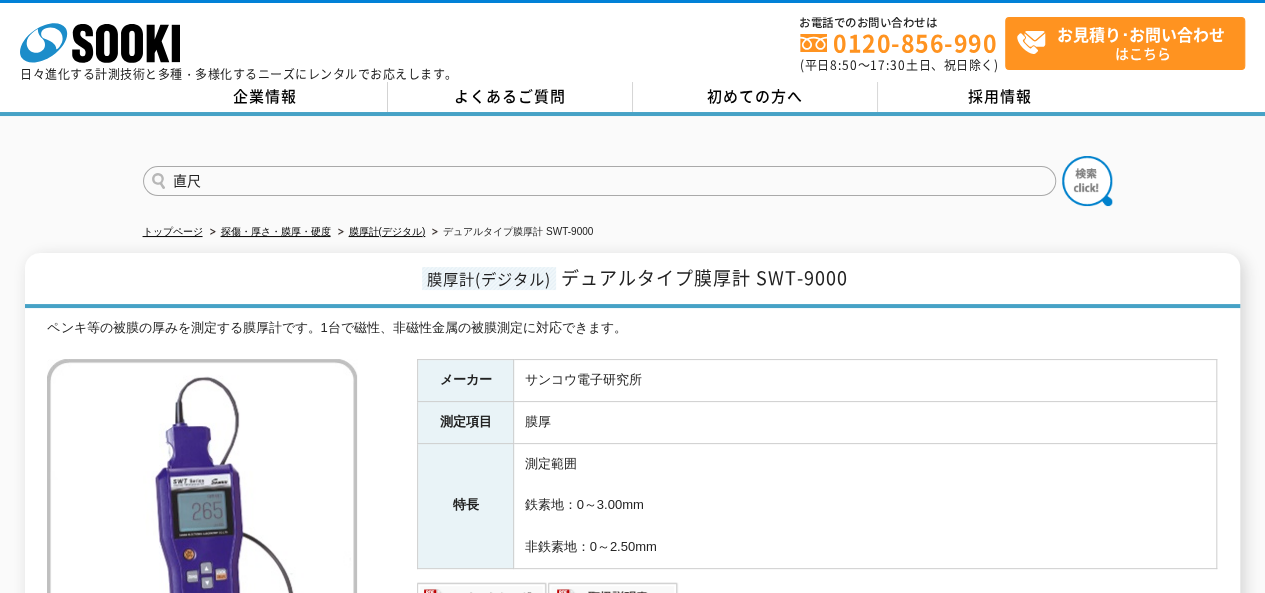 type on "直尺" 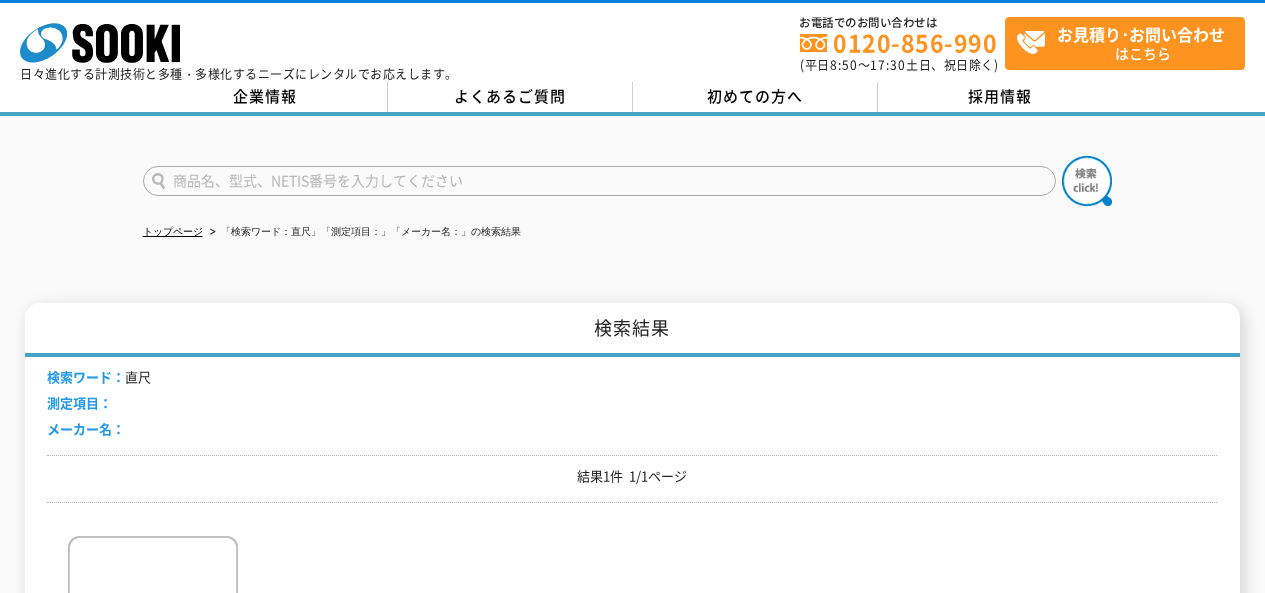 scroll, scrollTop: 100, scrollLeft: 0, axis: vertical 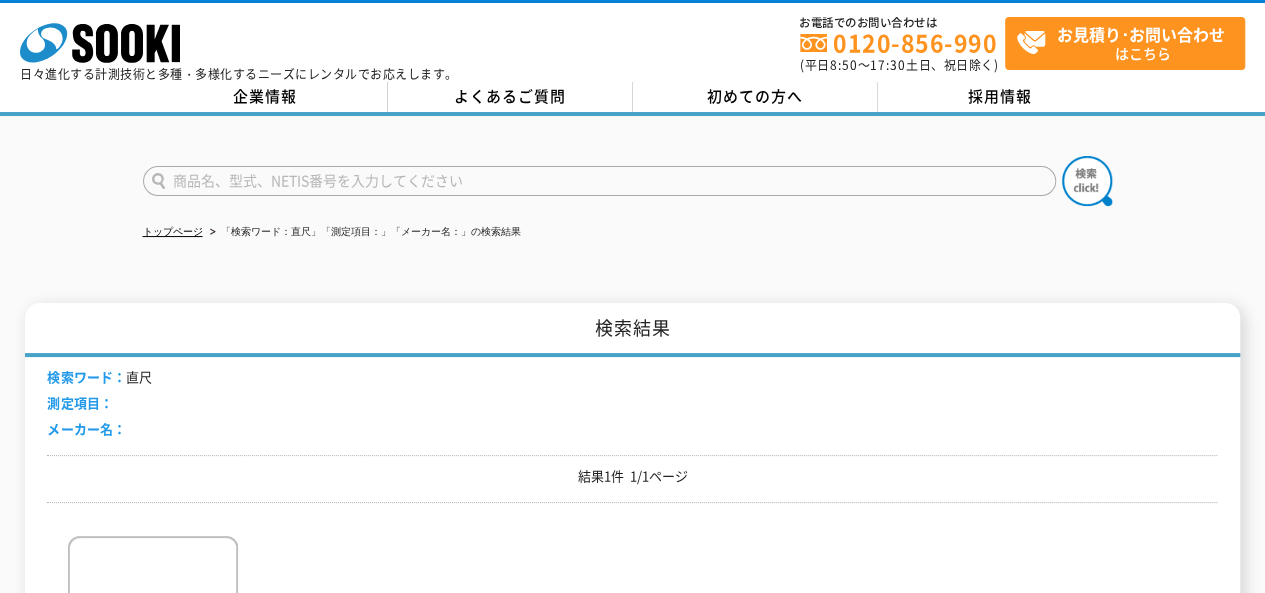 click at bounding box center [599, 181] 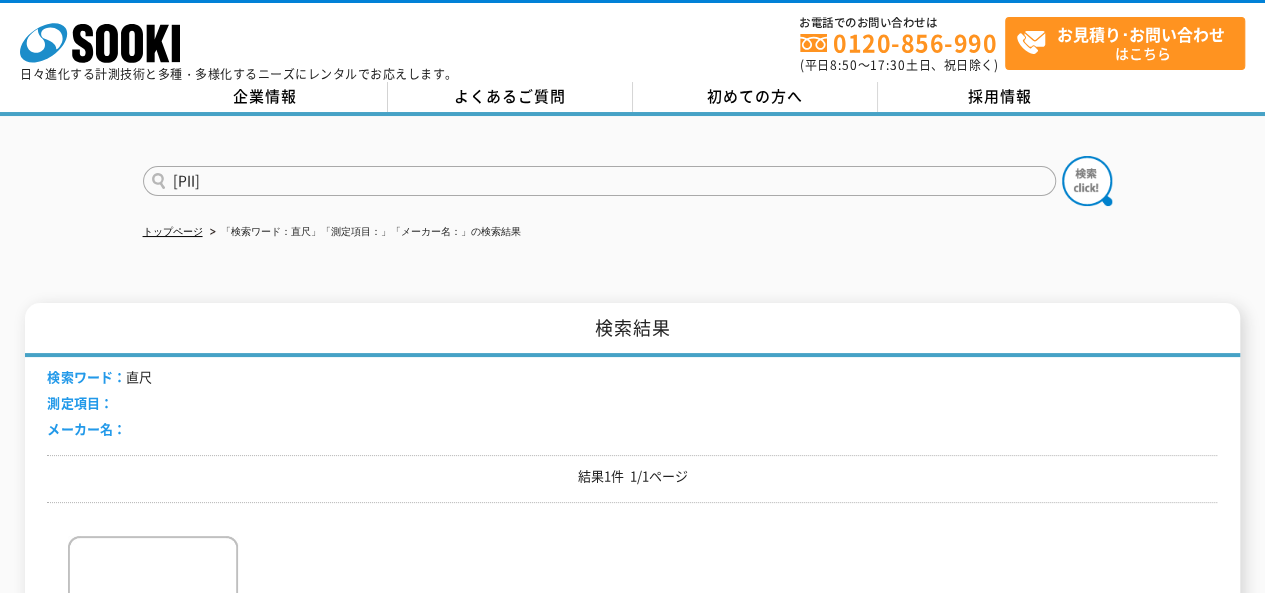 type on "p" 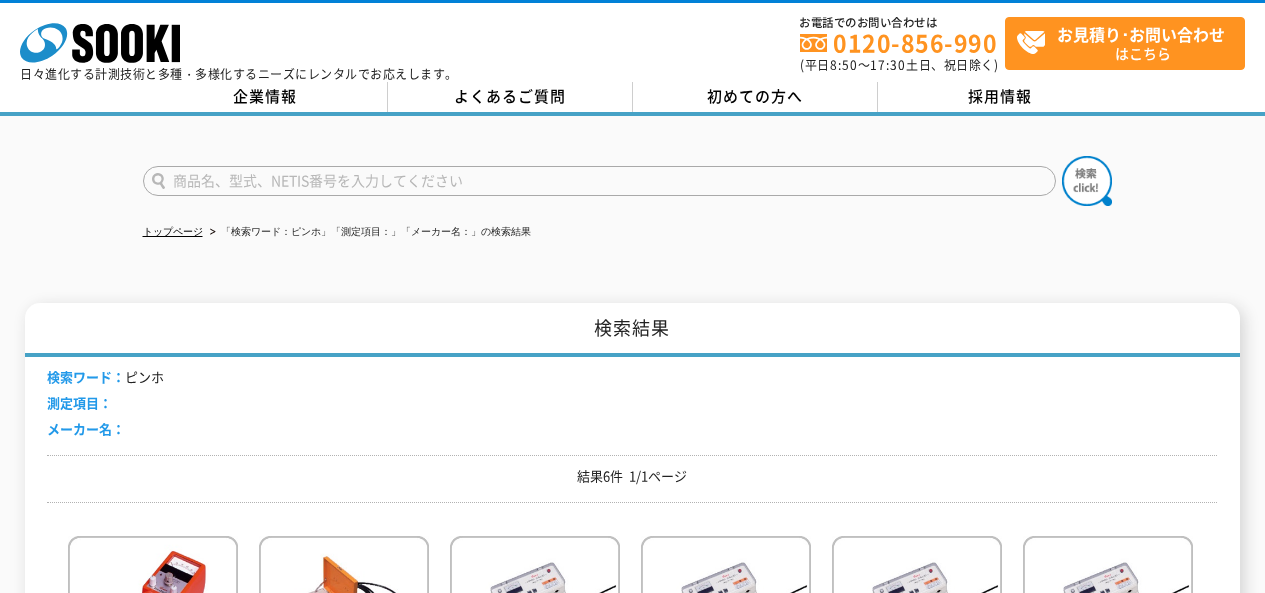 scroll, scrollTop: 0, scrollLeft: 0, axis: both 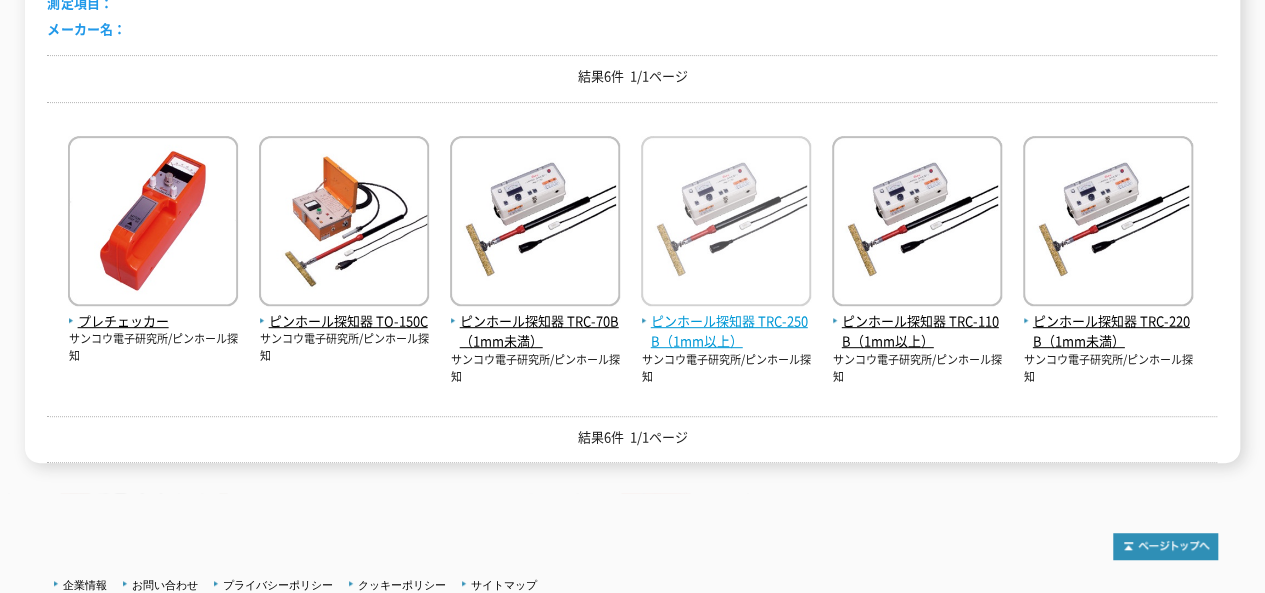 click on "ピンホール探知器 TRC-250B（1mm以上）" at bounding box center (726, 332) 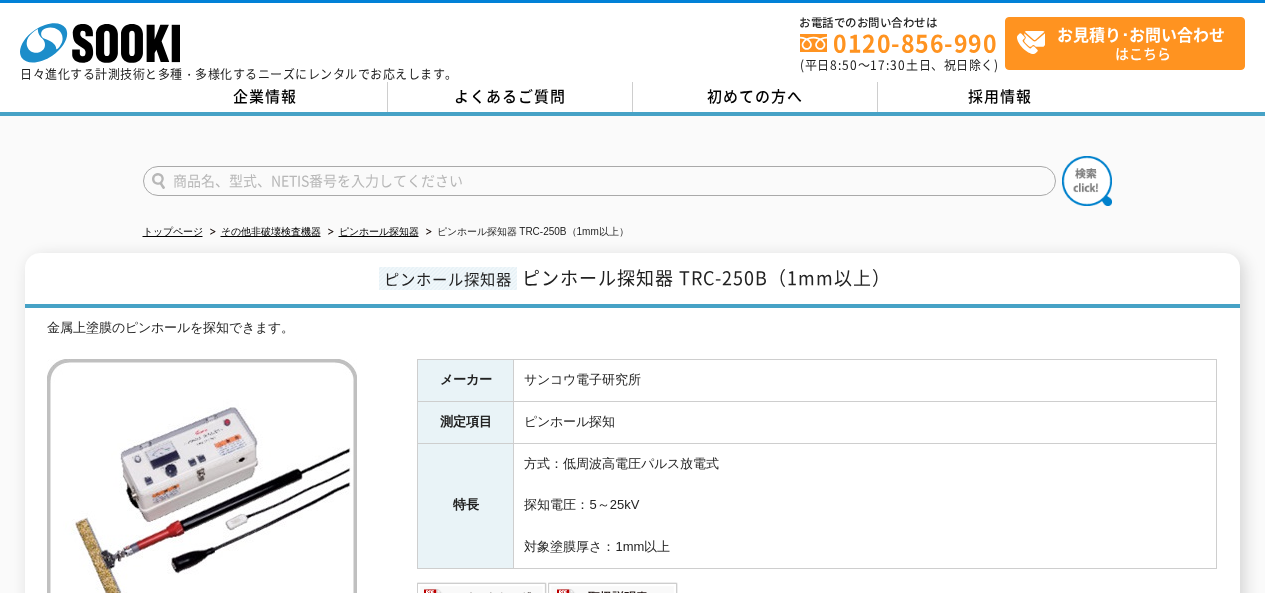scroll, scrollTop: 0, scrollLeft: 0, axis: both 